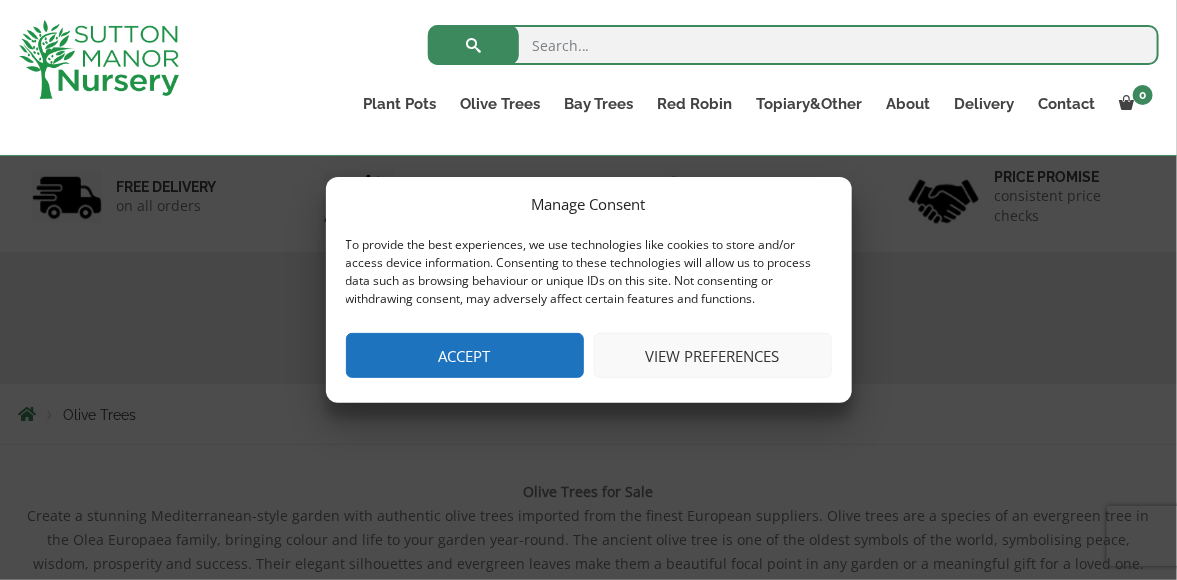 scroll, scrollTop: 224, scrollLeft: 0, axis: vertical 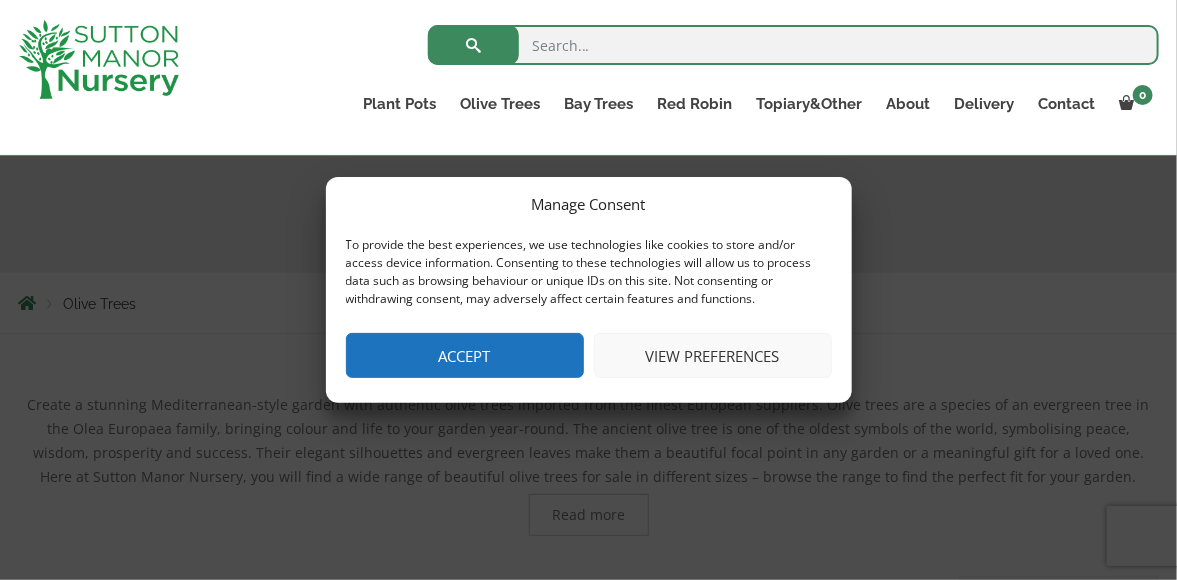 click on "Accept" at bounding box center (465, 355) 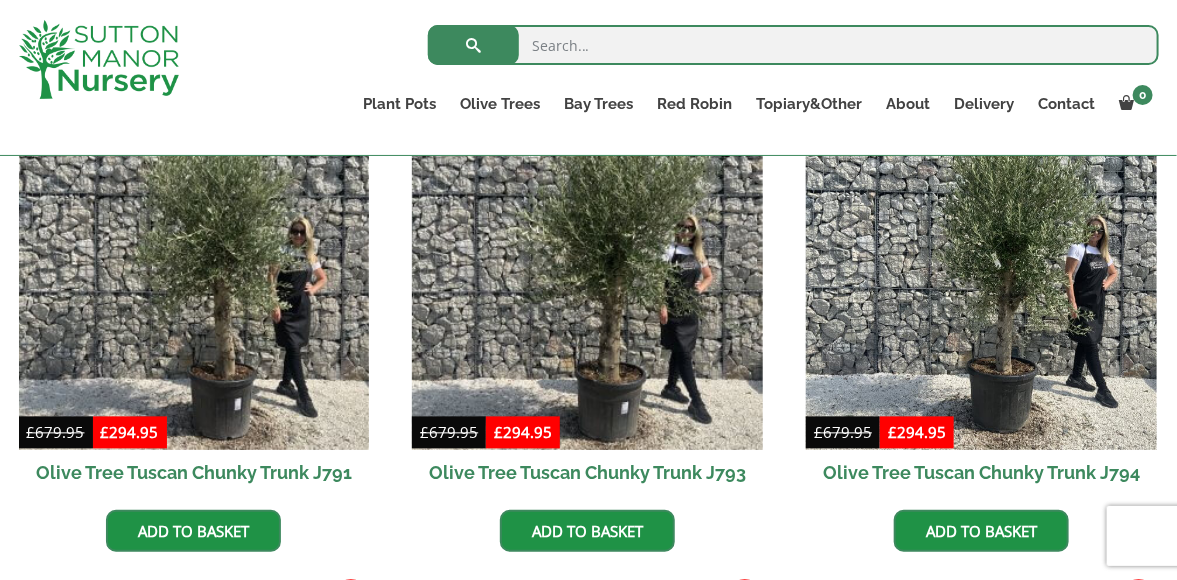 scroll, scrollTop: 1232, scrollLeft: 0, axis: vertical 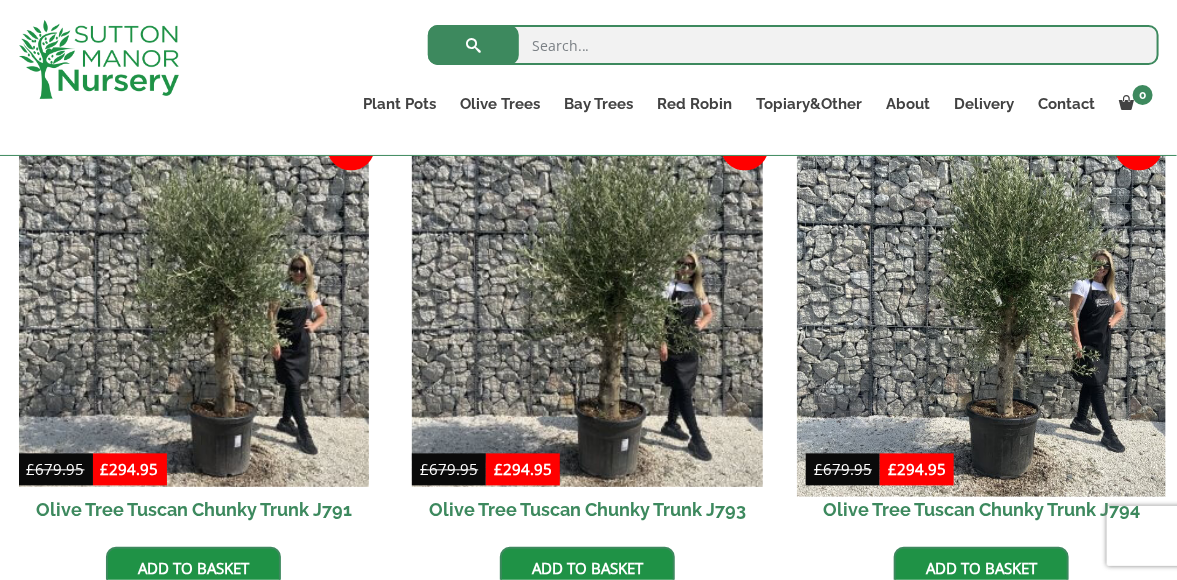 click at bounding box center (981, 312) 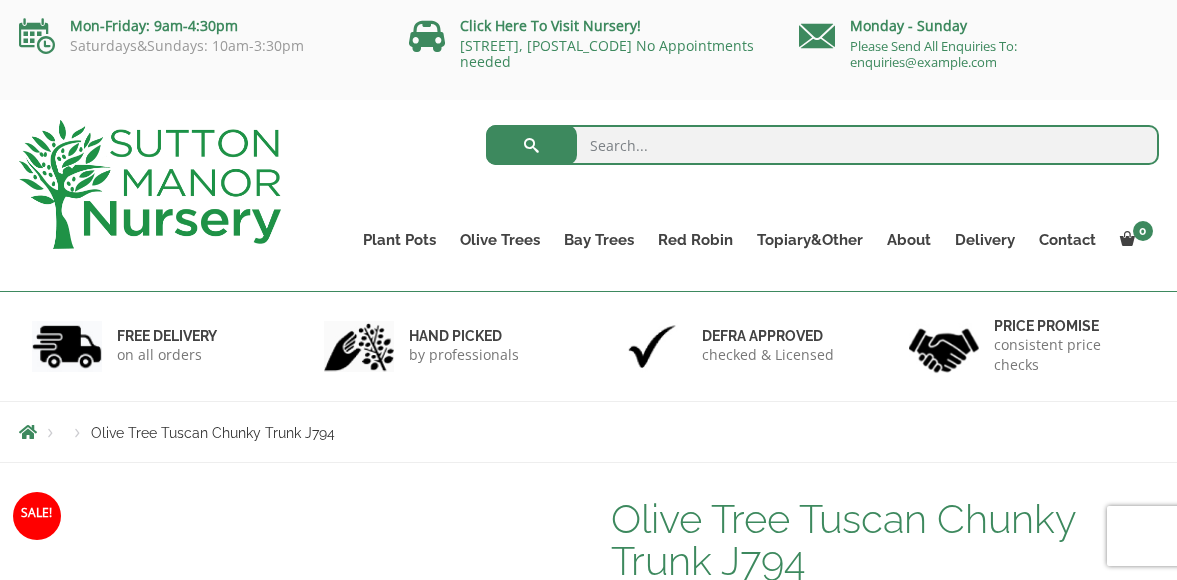 scroll, scrollTop: 0, scrollLeft: 0, axis: both 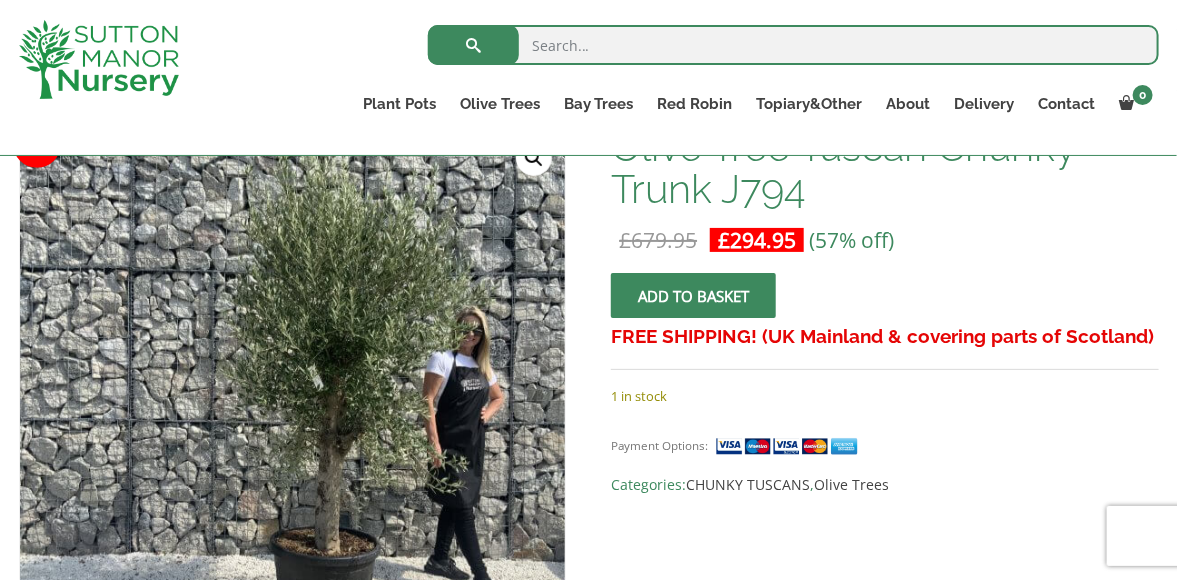click on "🔍" at bounding box center [534, 158] 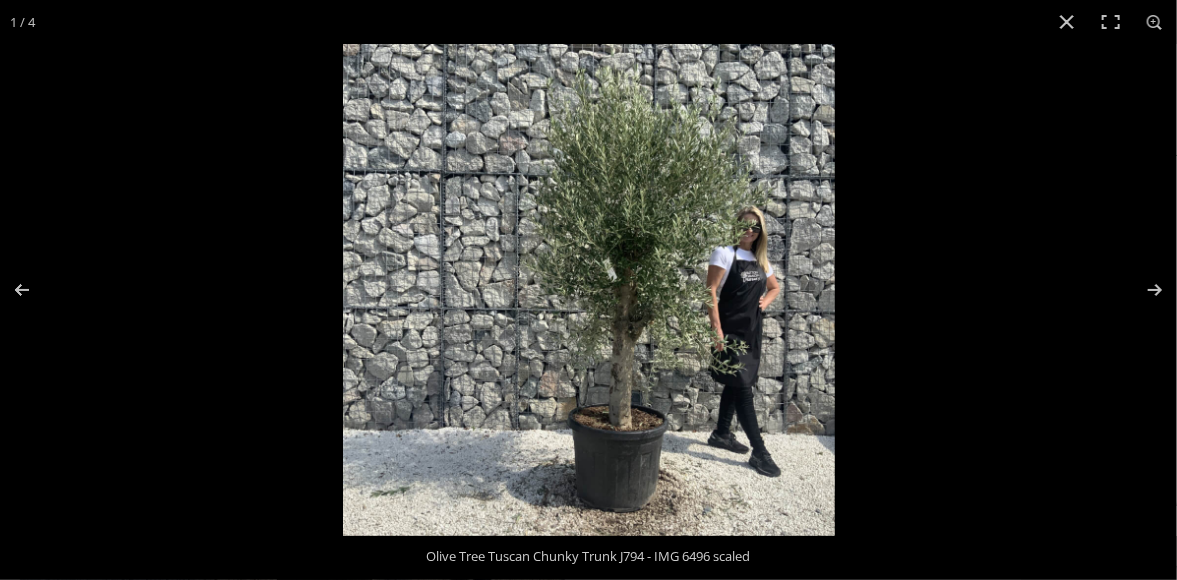 click at bounding box center [589, 290] 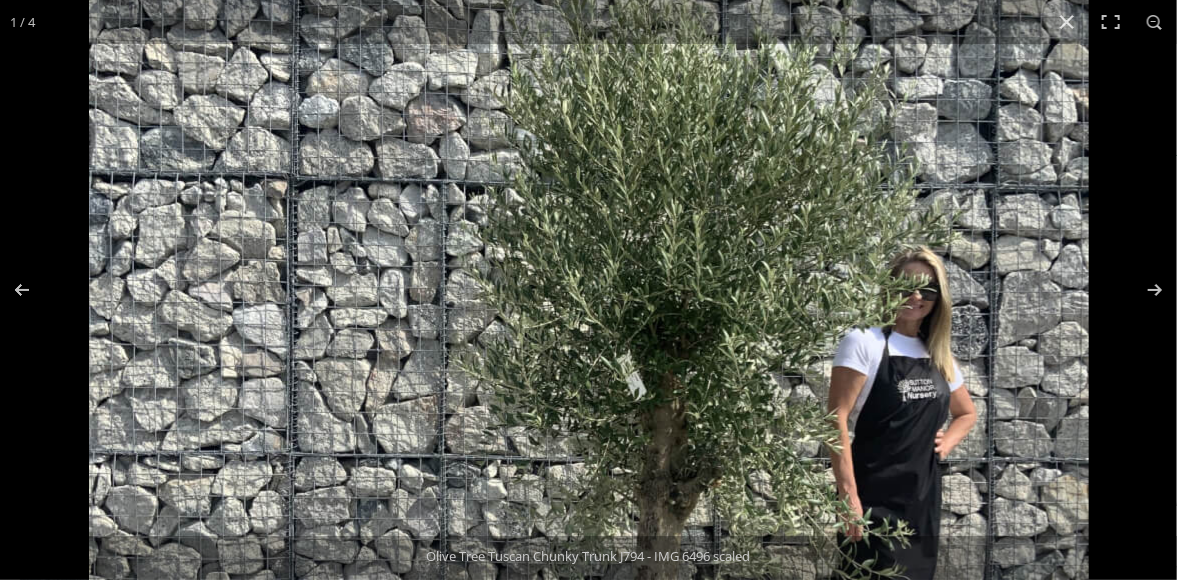 click at bounding box center [589, 417] 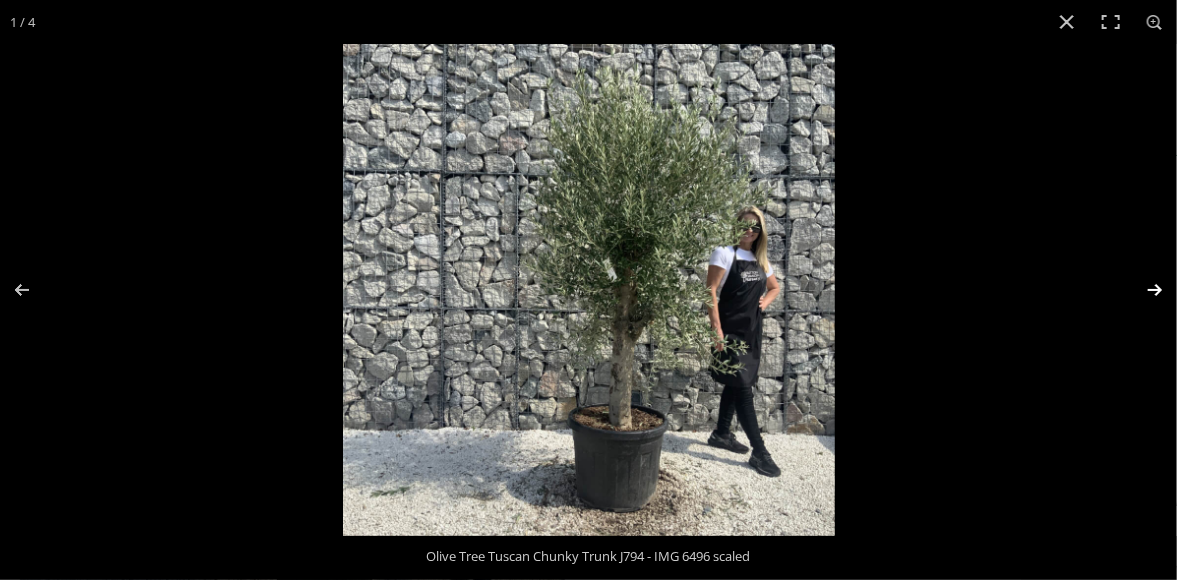 click at bounding box center (1142, 290) 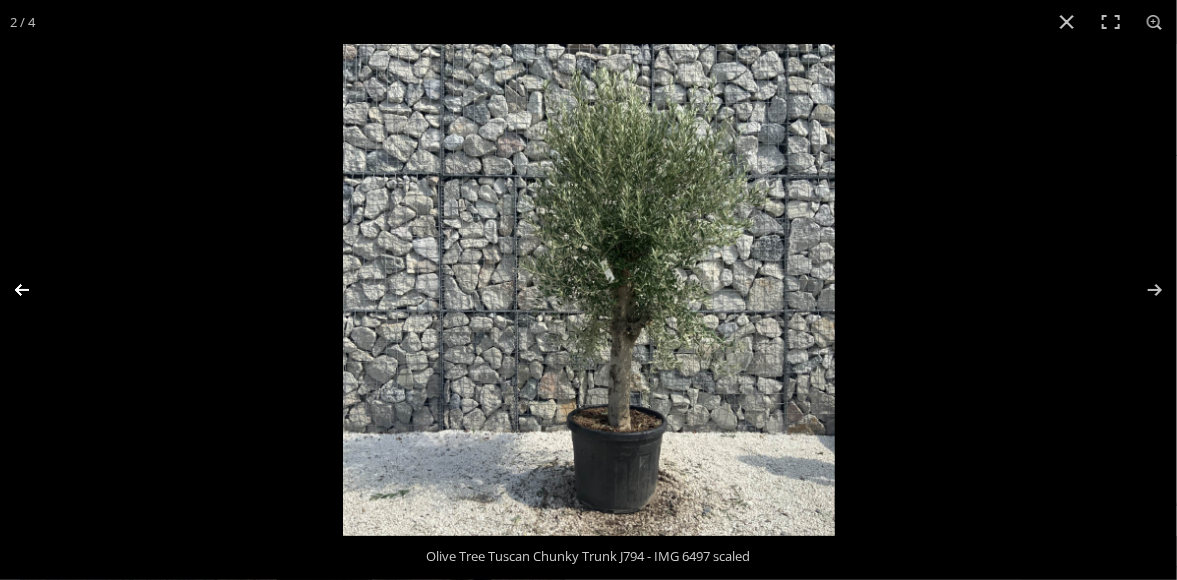 click at bounding box center (35, 290) 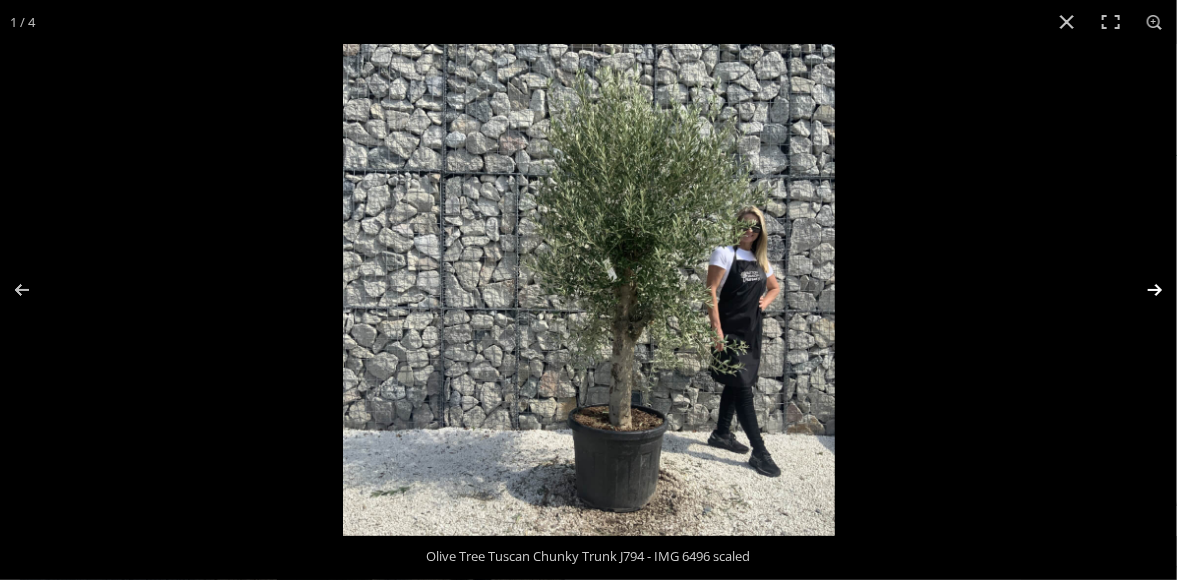 click at bounding box center (1142, 290) 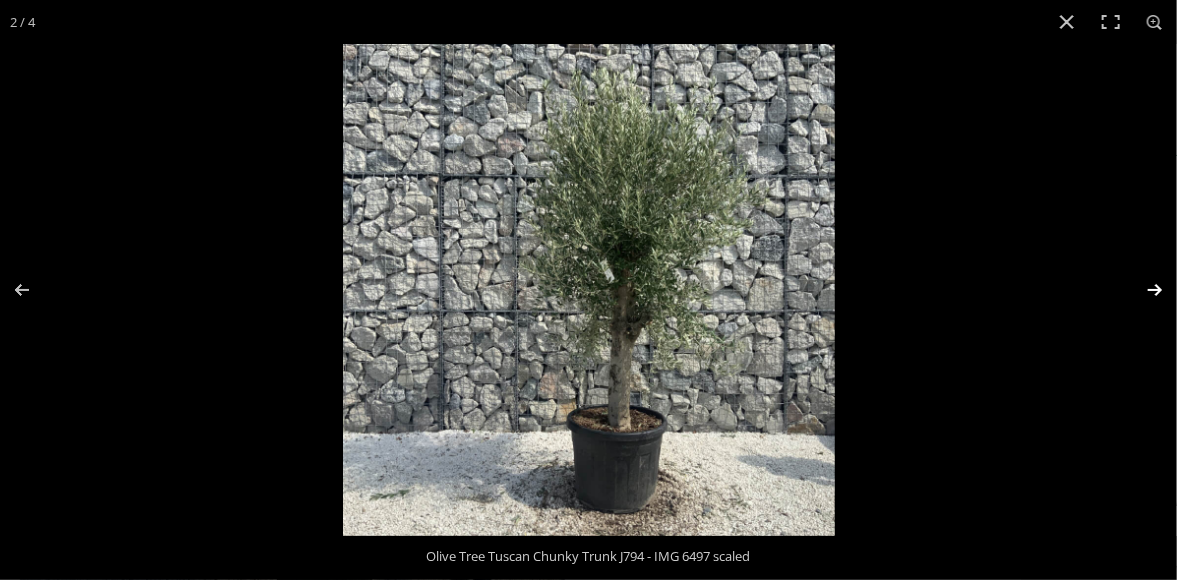 click at bounding box center [1142, 290] 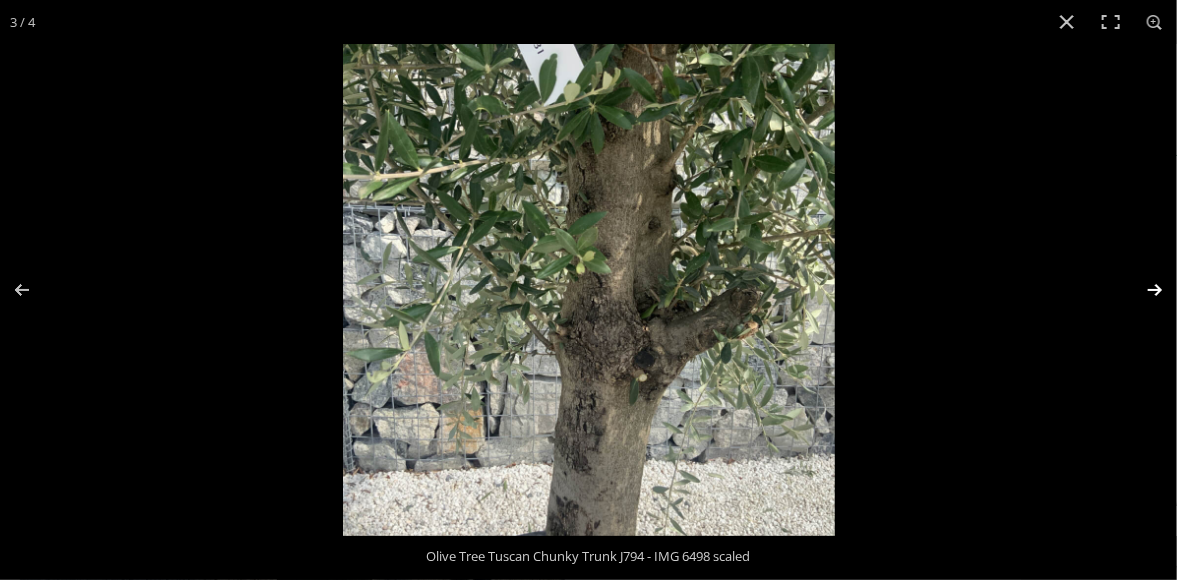 click at bounding box center (1142, 290) 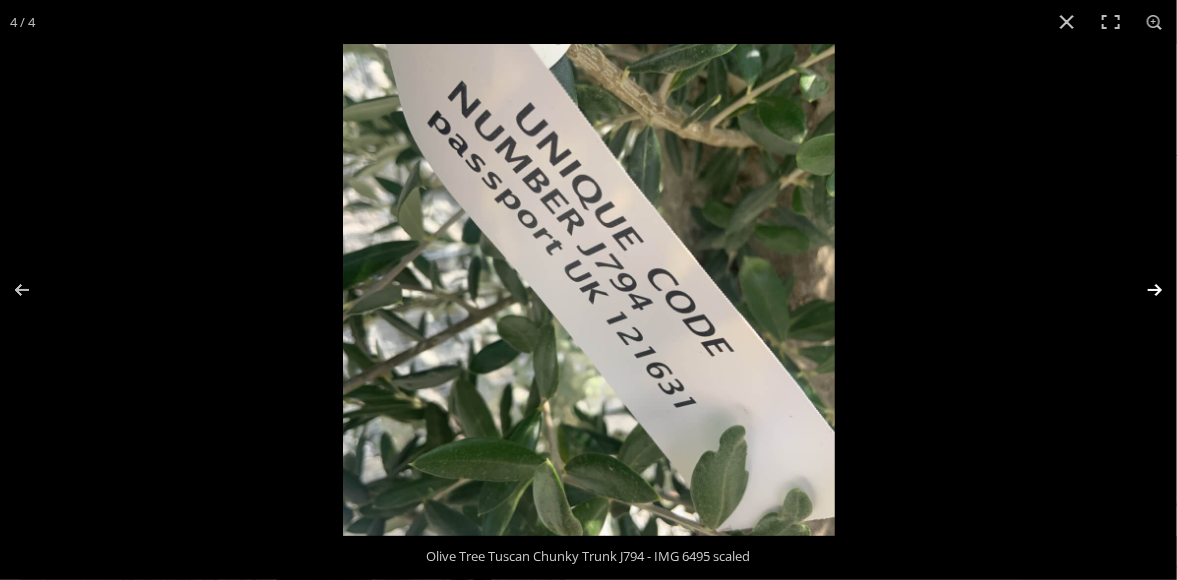 click at bounding box center [1142, 290] 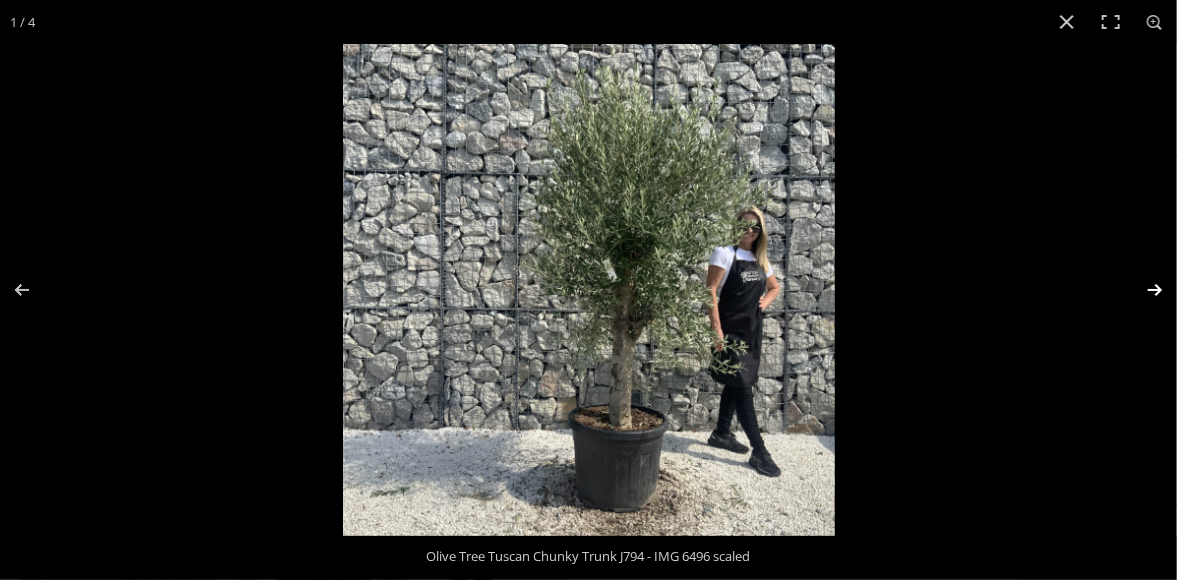 click at bounding box center (1142, 290) 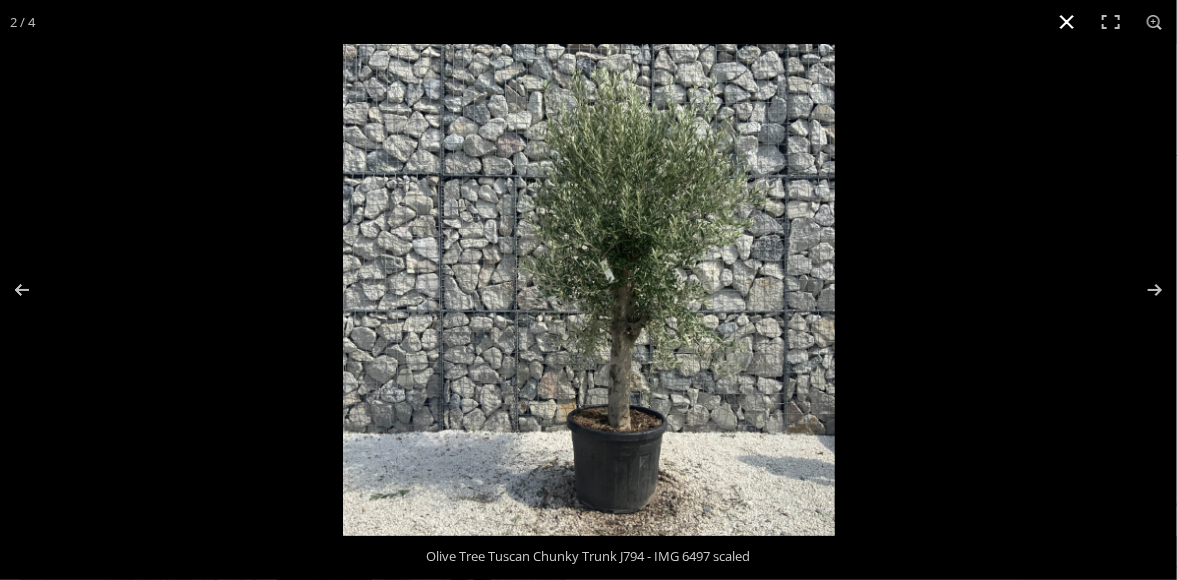 click at bounding box center [1067, 22] 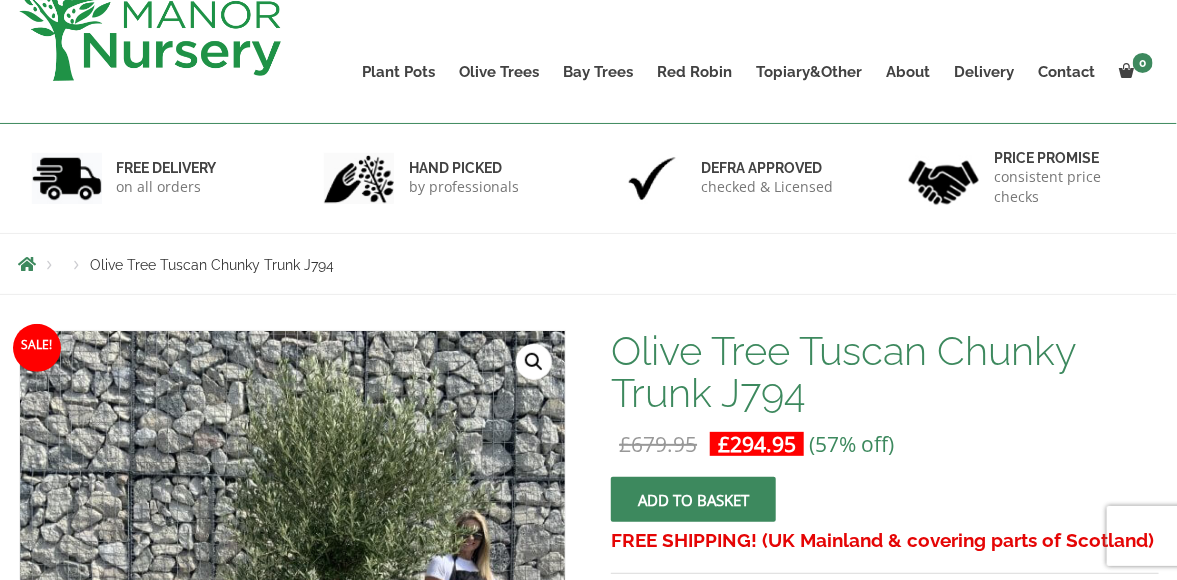 scroll, scrollTop: 0, scrollLeft: 0, axis: both 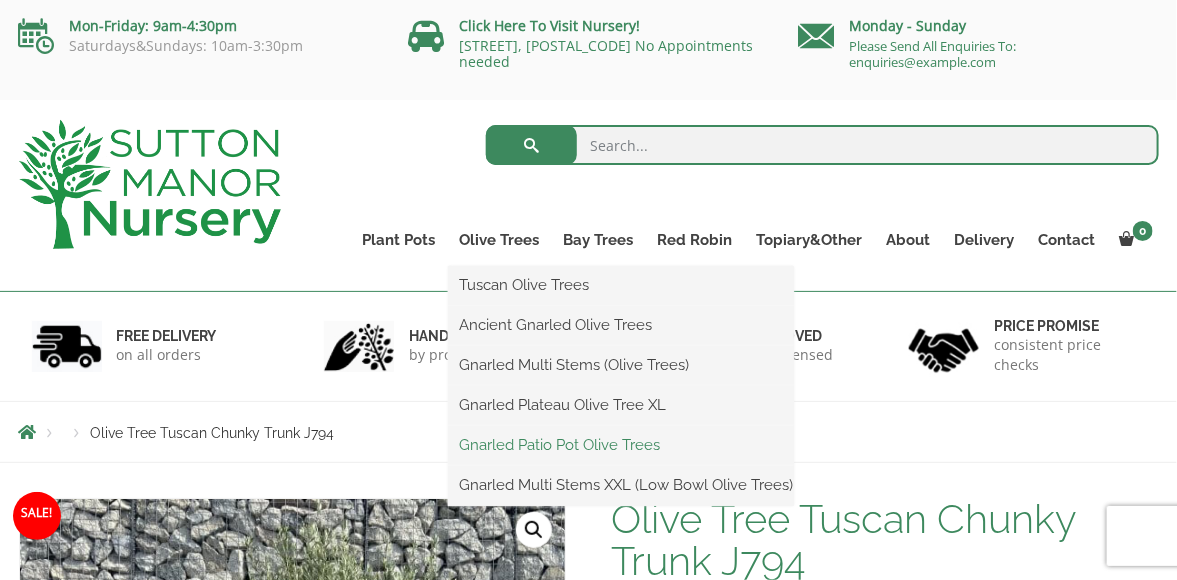 click on "Gnarled Patio Pot Olive Trees" at bounding box center (621, 445) 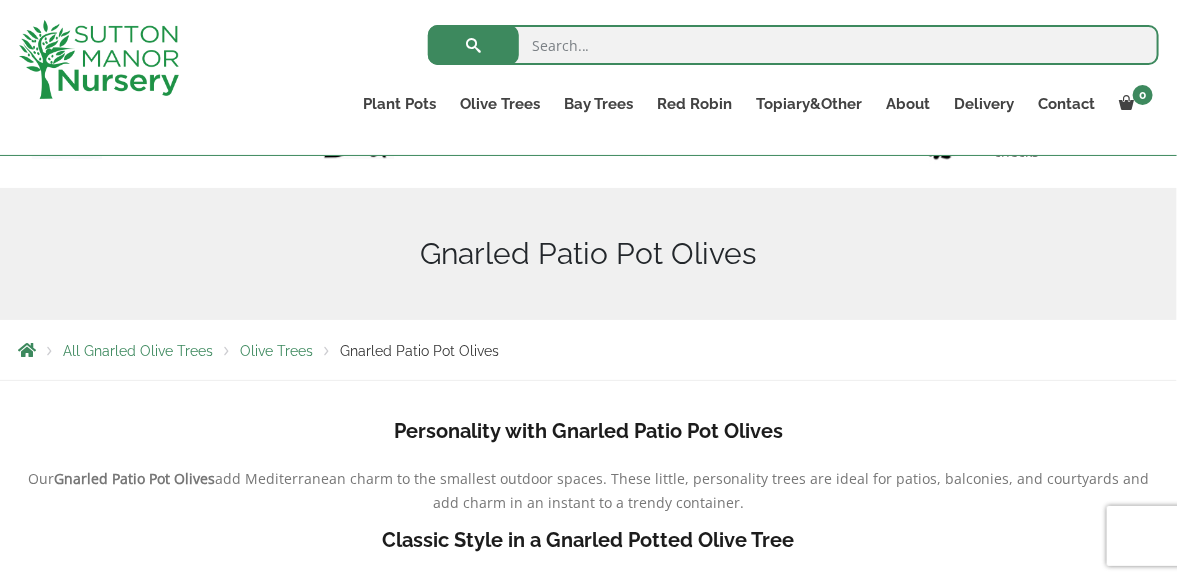 scroll, scrollTop: 448, scrollLeft: 0, axis: vertical 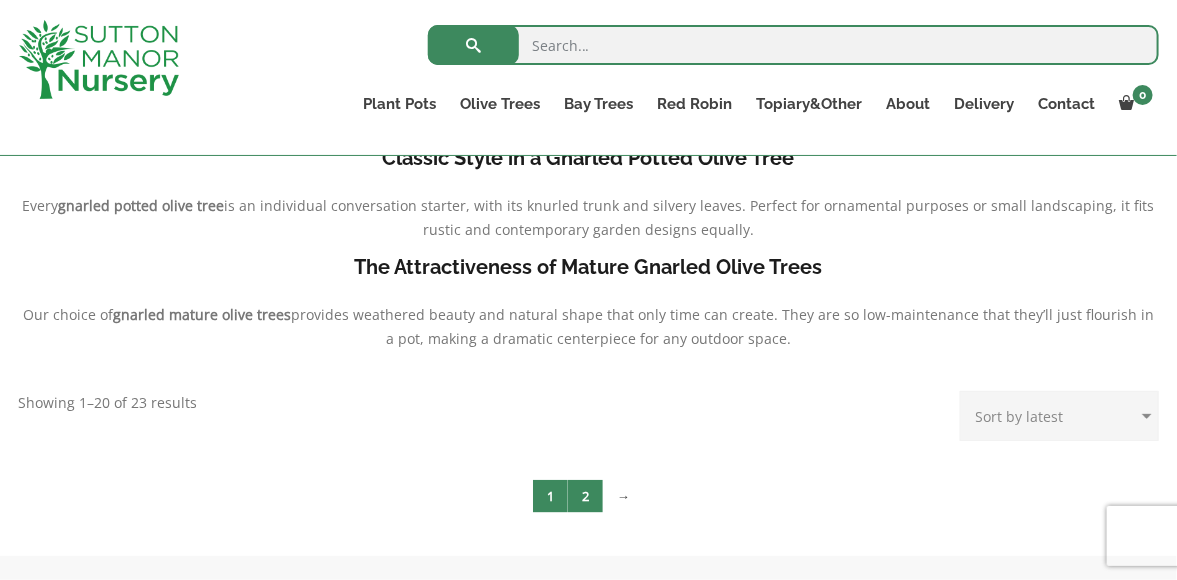click on "2" at bounding box center (585, 496) 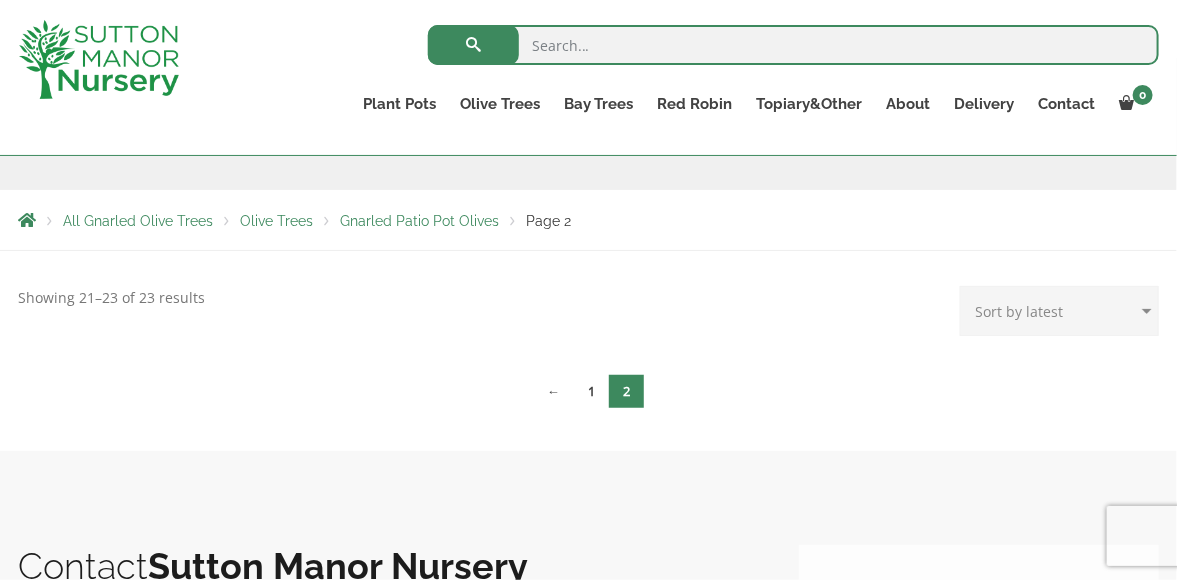 scroll, scrollTop: 336, scrollLeft: 0, axis: vertical 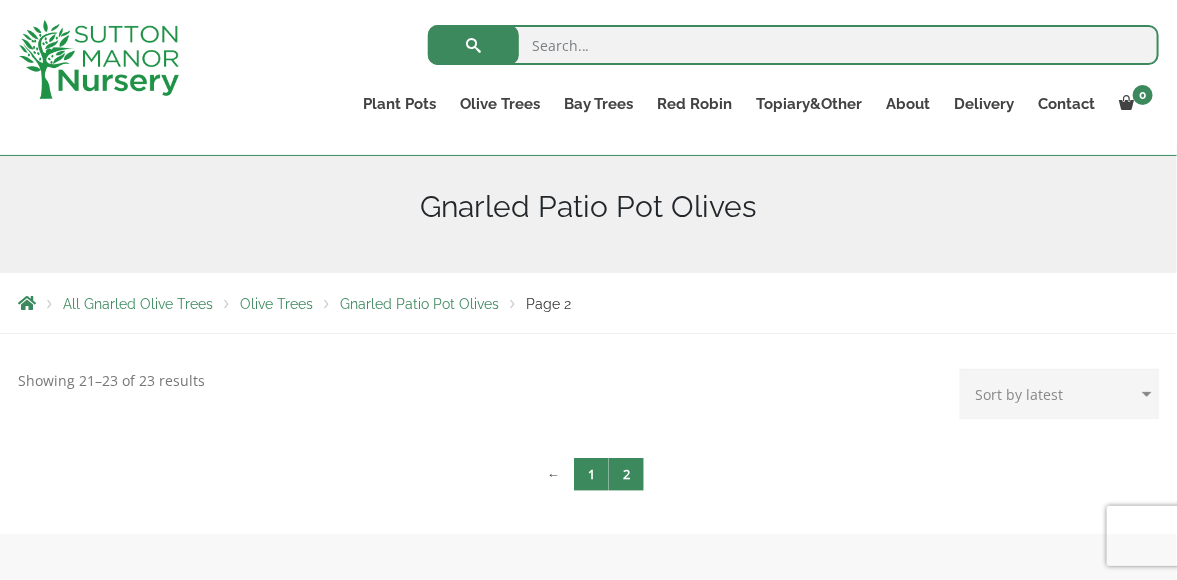 click on "1" at bounding box center [591, 474] 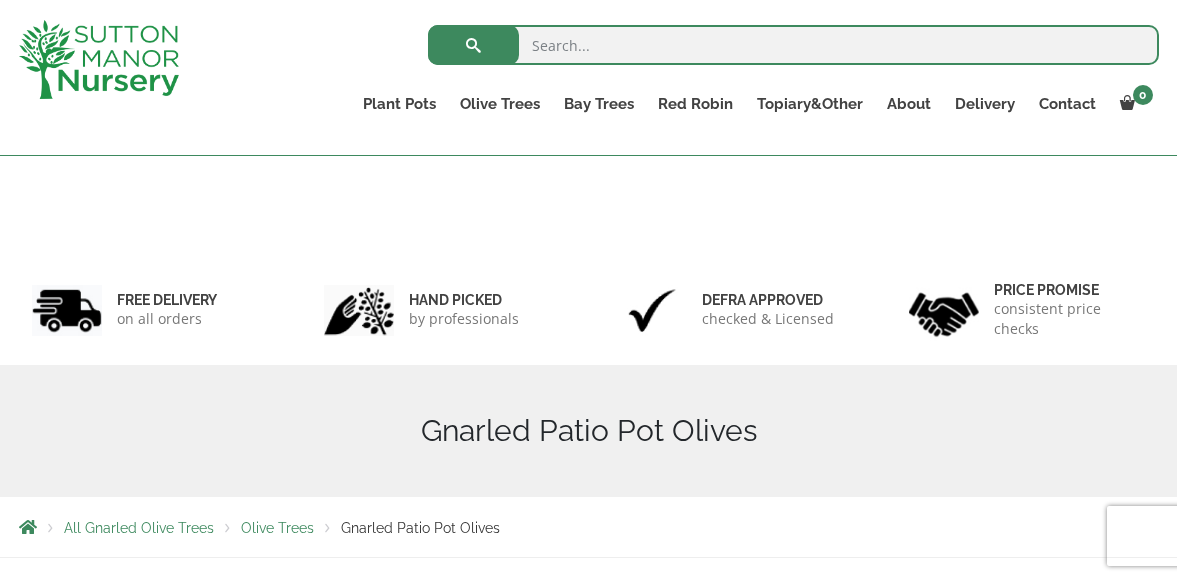 scroll, scrollTop: 336, scrollLeft: 0, axis: vertical 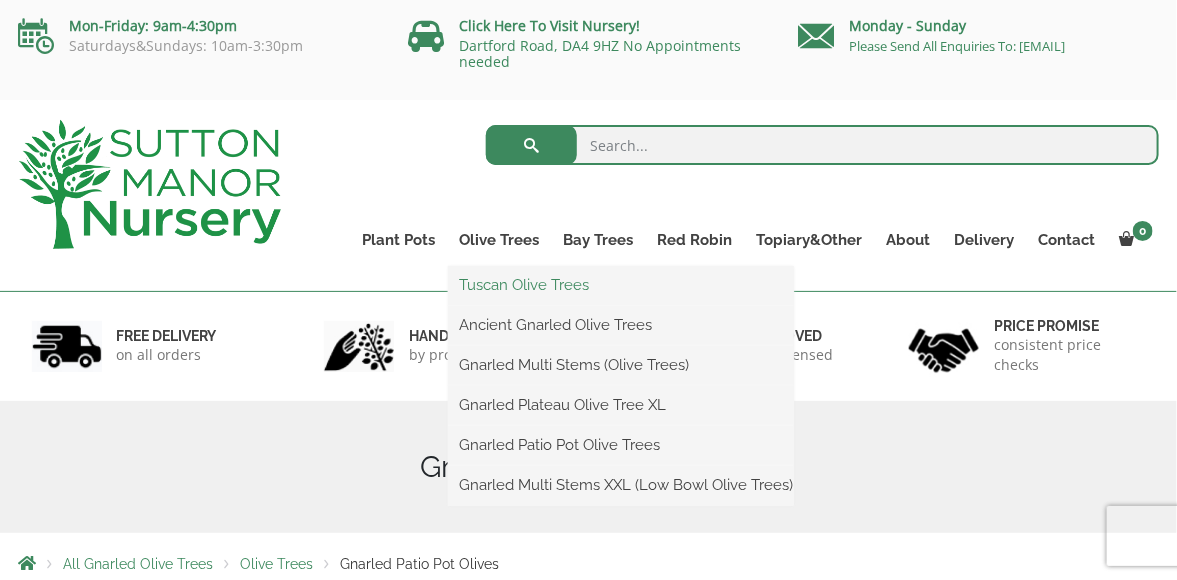 click on "Tuscan Olive Trees" at bounding box center [621, 285] 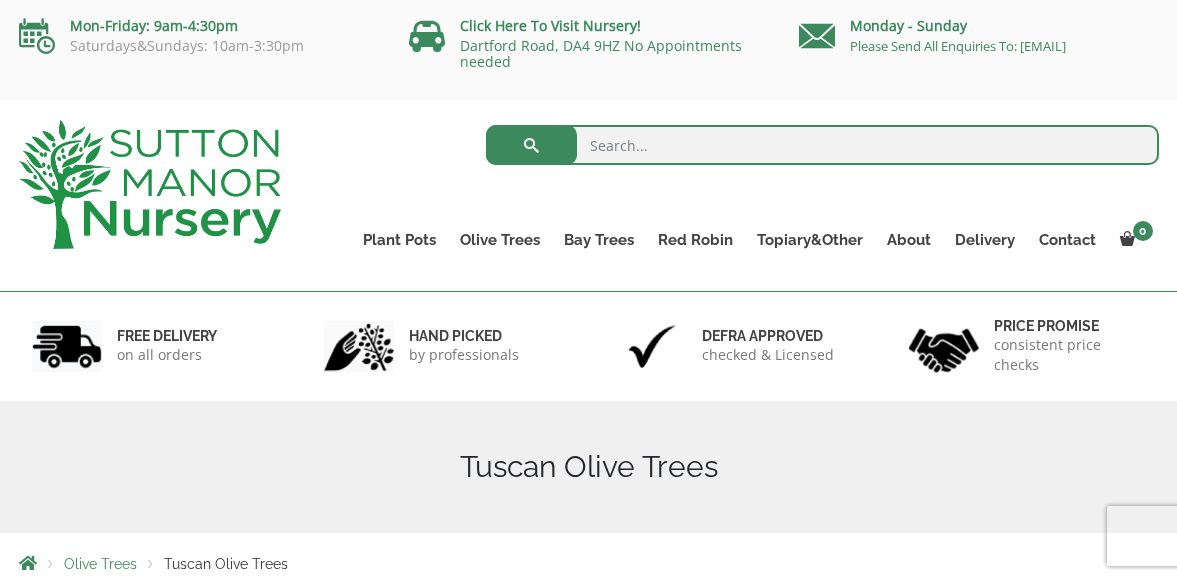 scroll, scrollTop: 300, scrollLeft: 0, axis: vertical 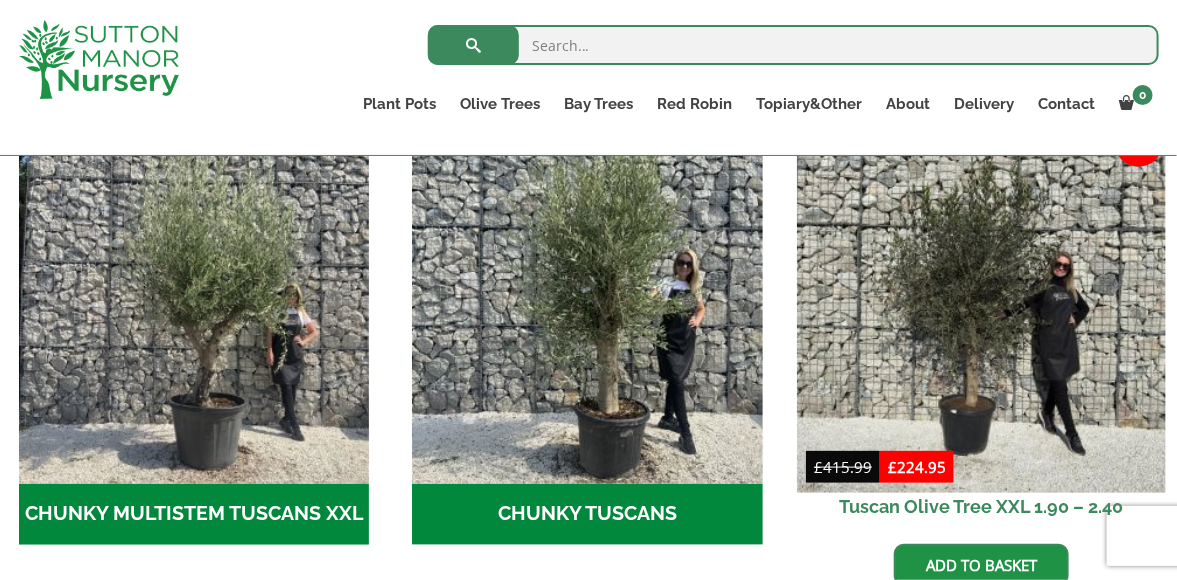 click at bounding box center [981, 308] 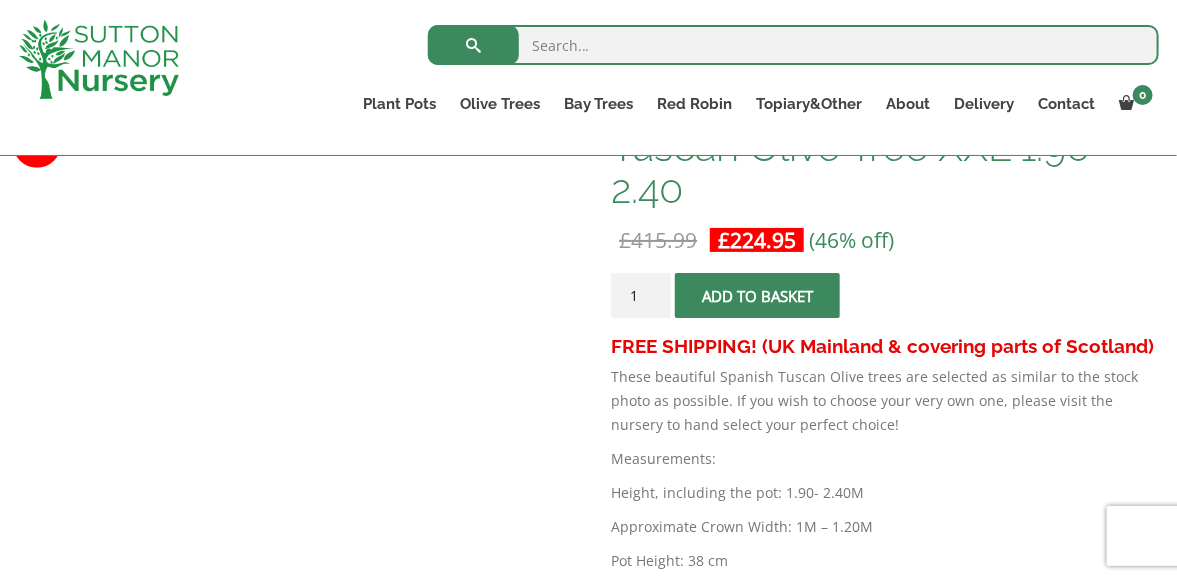scroll, scrollTop: 336, scrollLeft: 0, axis: vertical 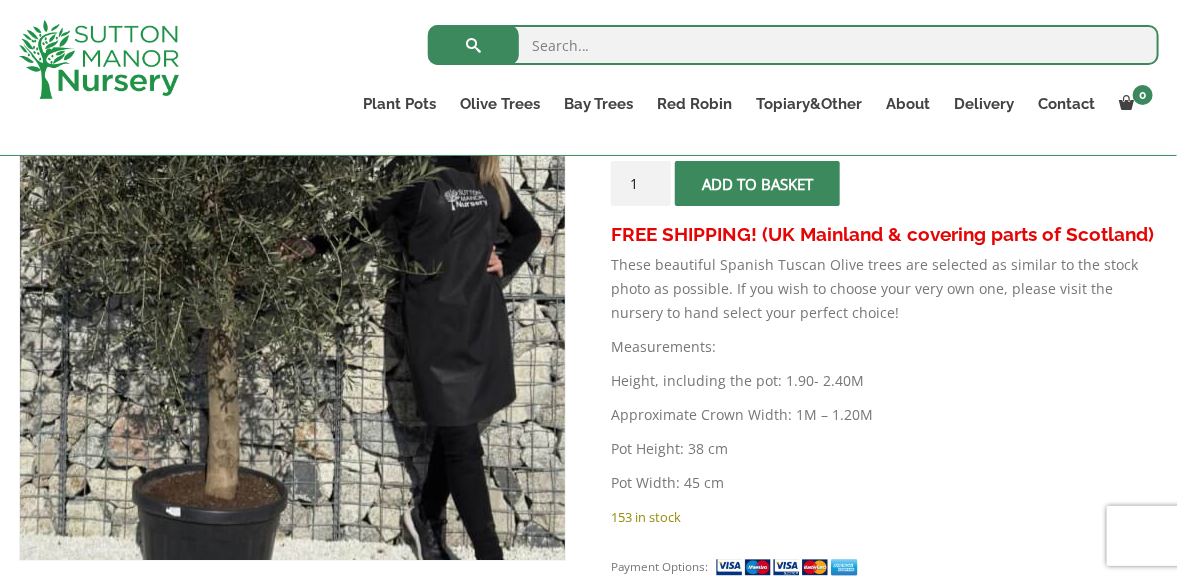 click at bounding box center [248, 232] 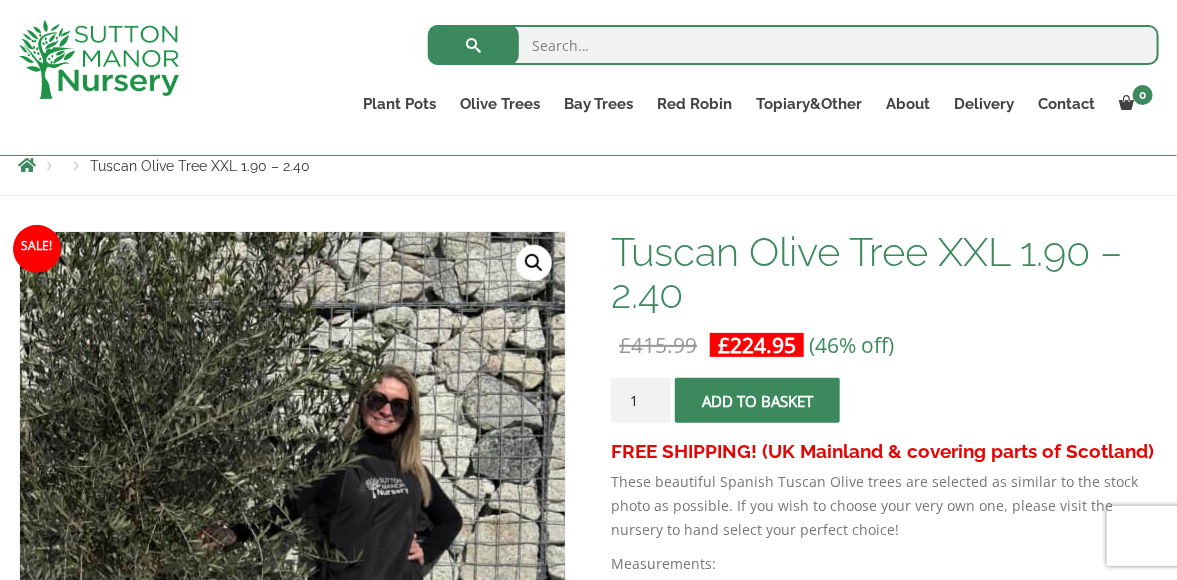 scroll, scrollTop: 112, scrollLeft: 0, axis: vertical 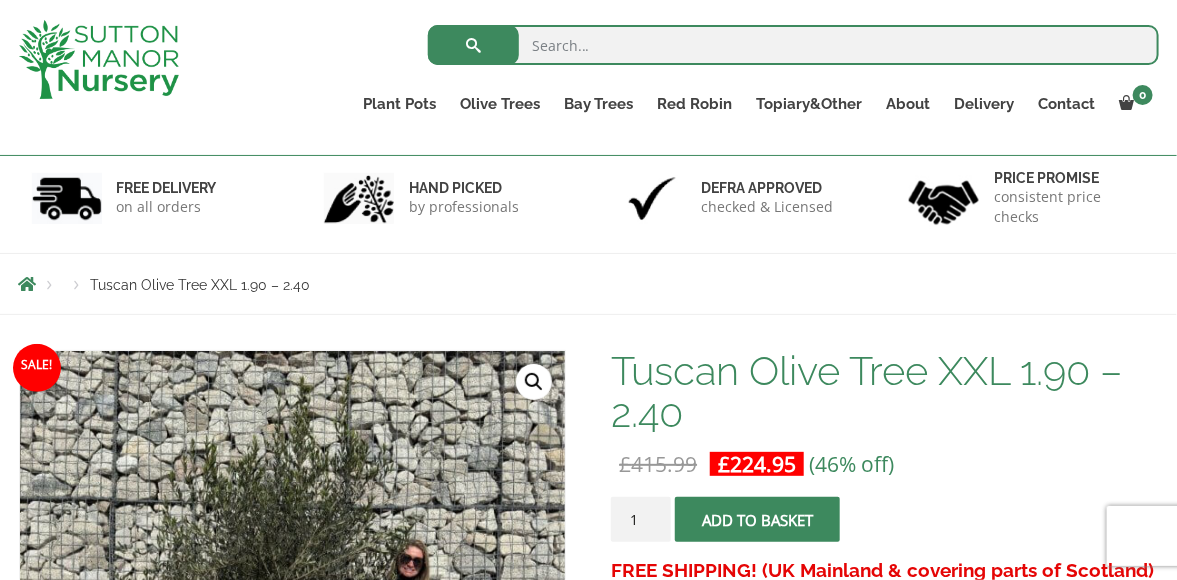 click on "🔍" at bounding box center (534, 382) 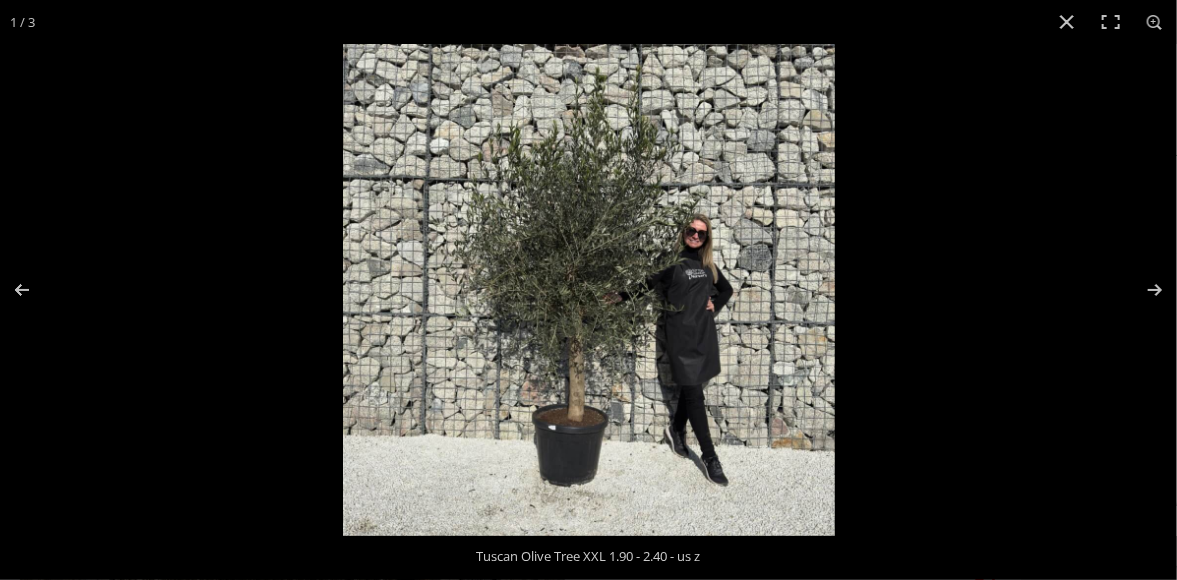 click at bounding box center [589, 290] 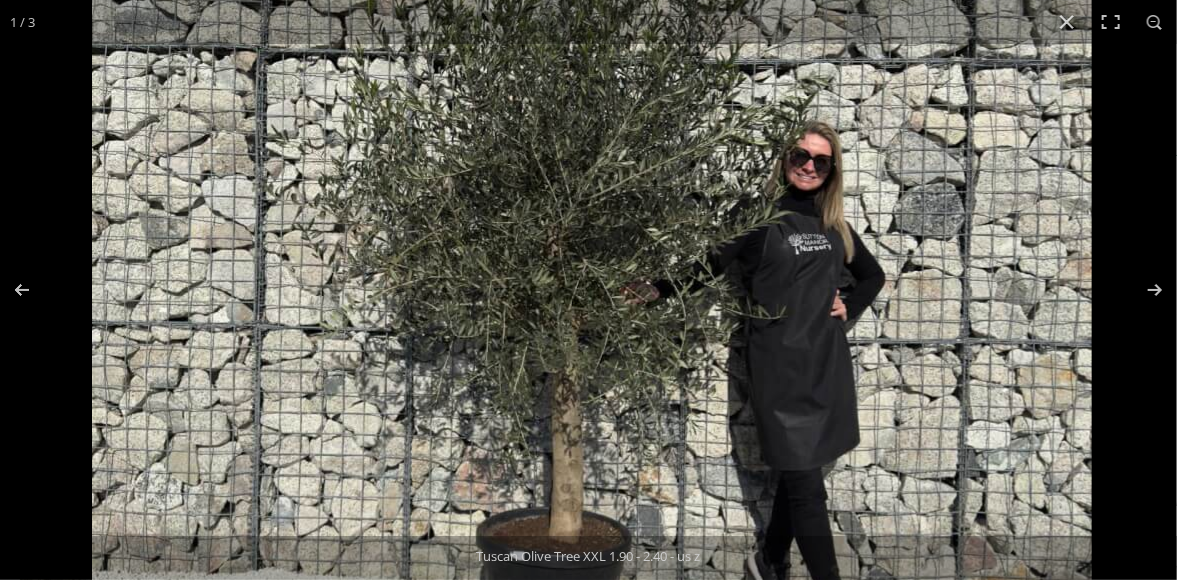 click at bounding box center [592, 276] 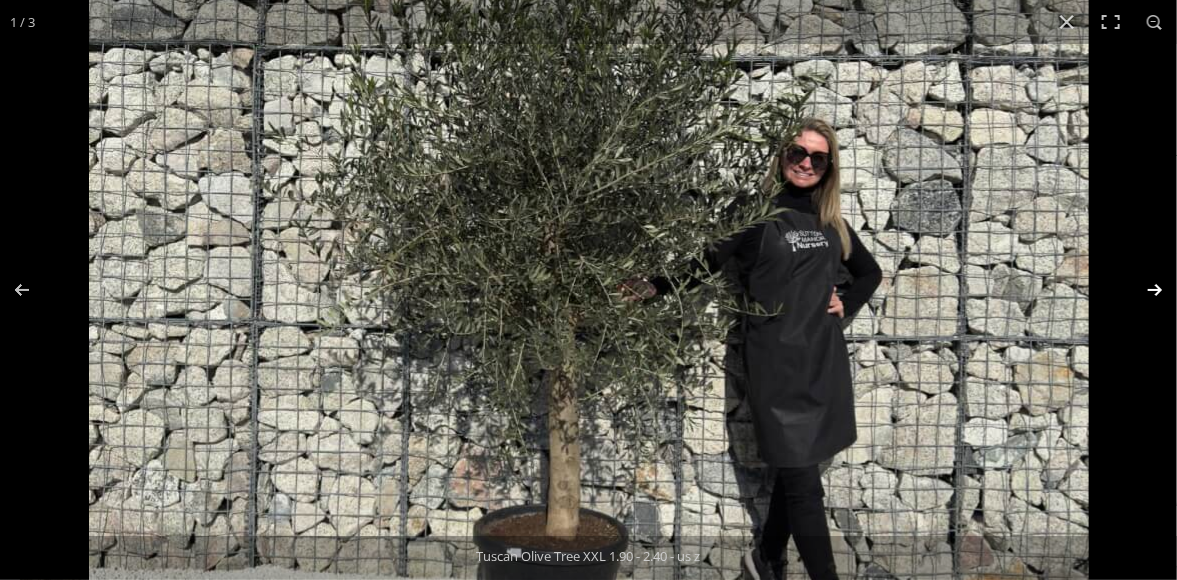 click at bounding box center (1142, 290) 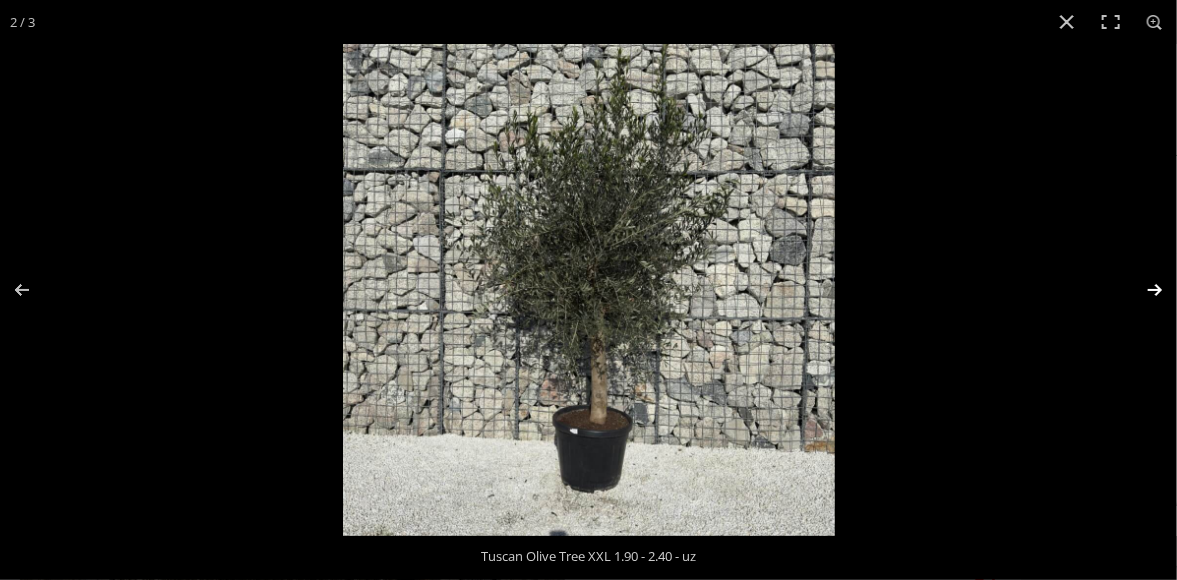 click at bounding box center (1142, 290) 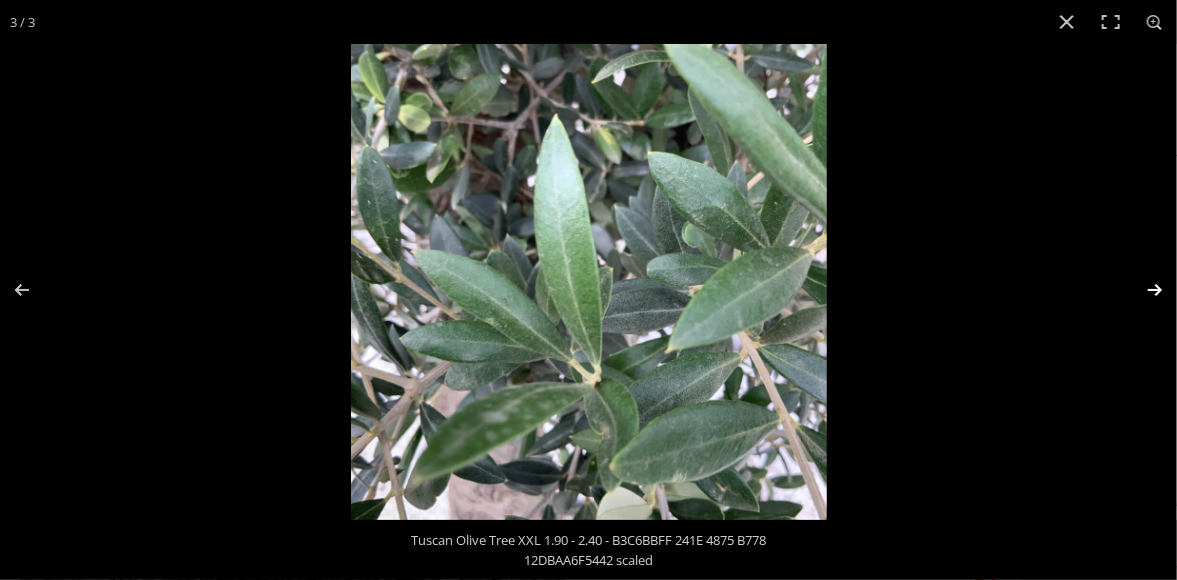 click at bounding box center [1142, 290] 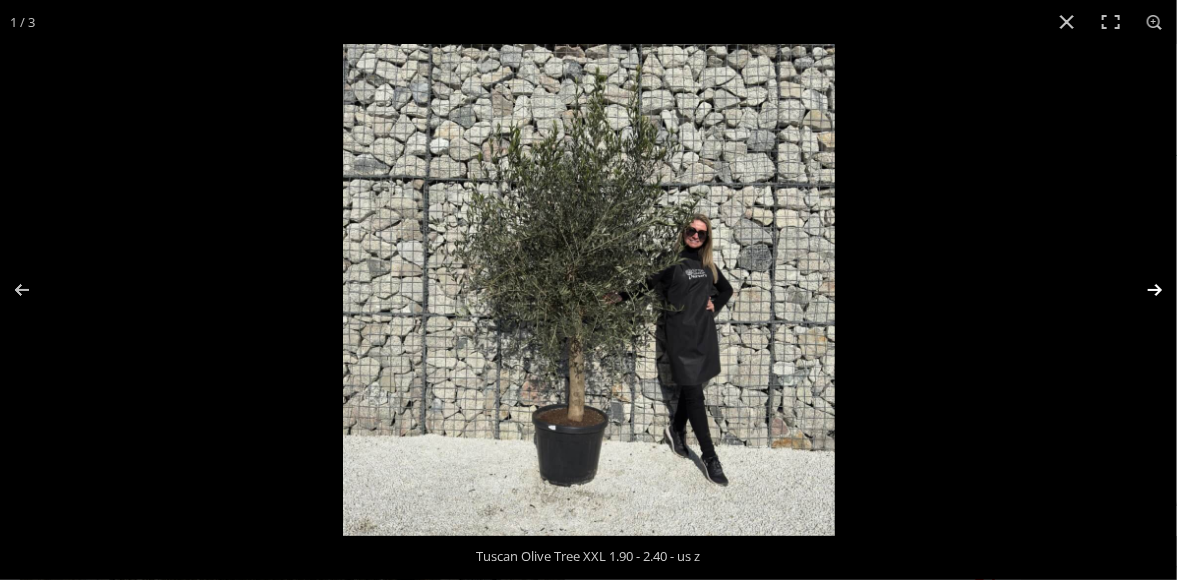 click at bounding box center [1142, 290] 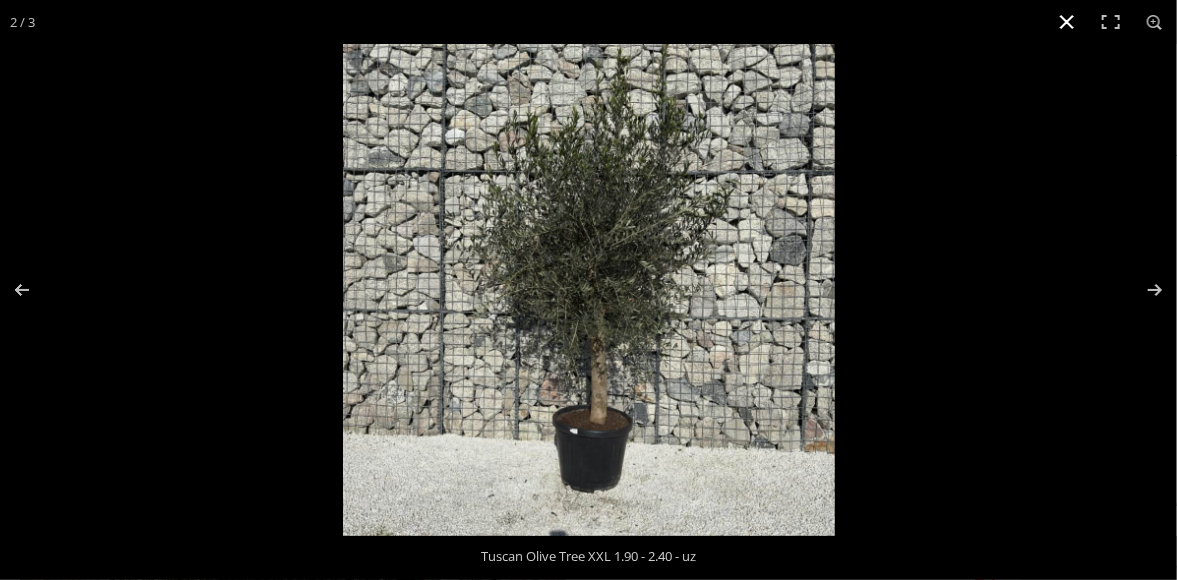 click at bounding box center [1067, 22] 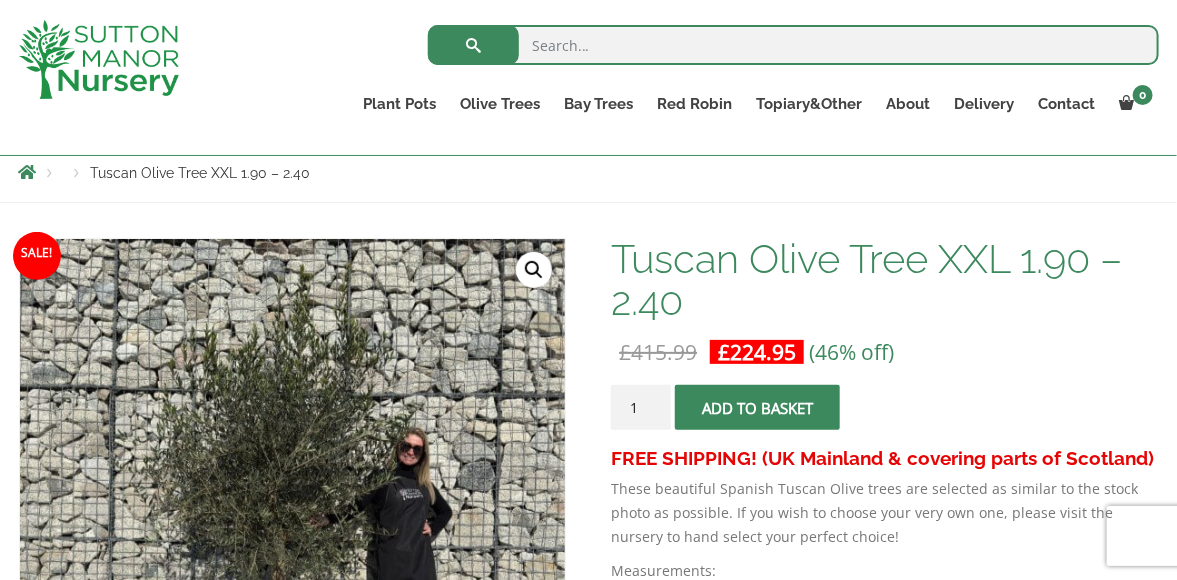 scroll, scrollTop: 336, scrollLeft: 0, axis: vertical 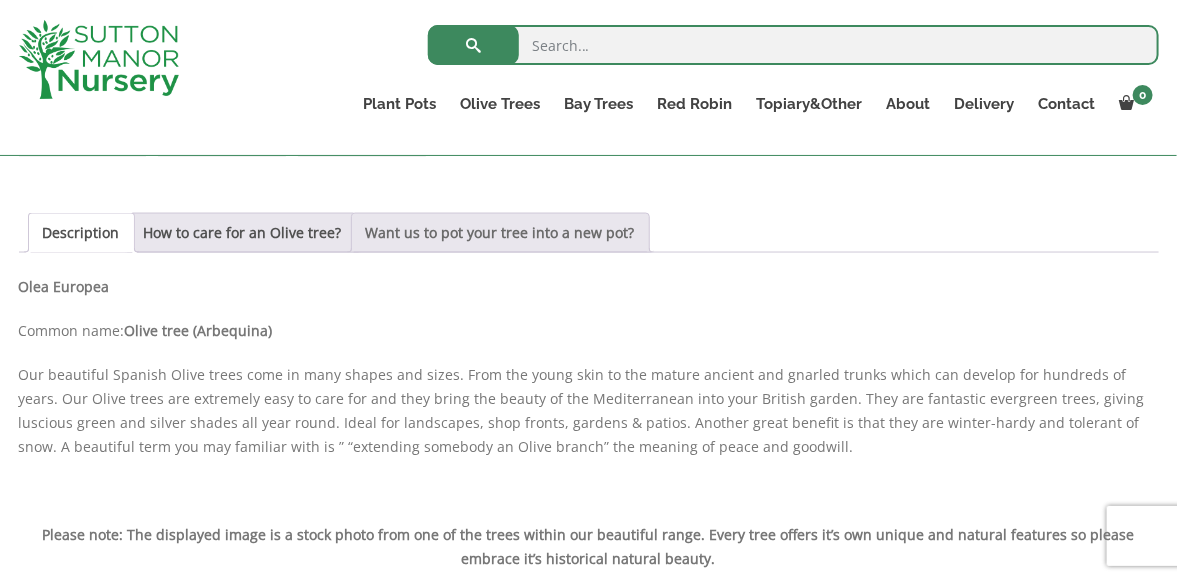 click on "Want us to pot your tree into a new pot?" at bounding box center (500, 233) 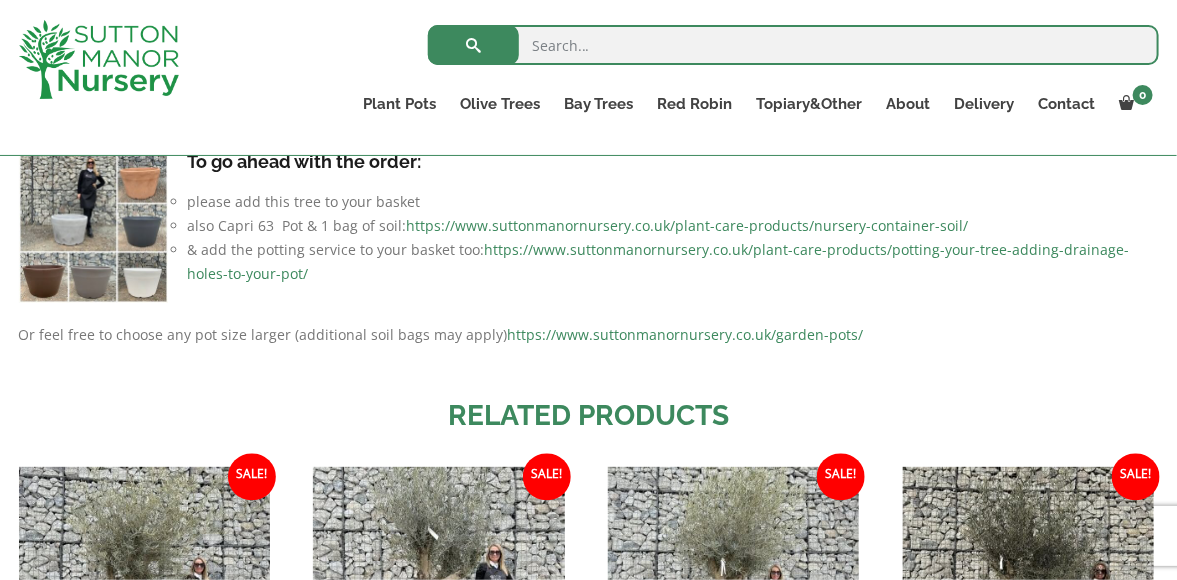 scroll, scrollTop: 1120, scrollLeft: 0, axis: vertical 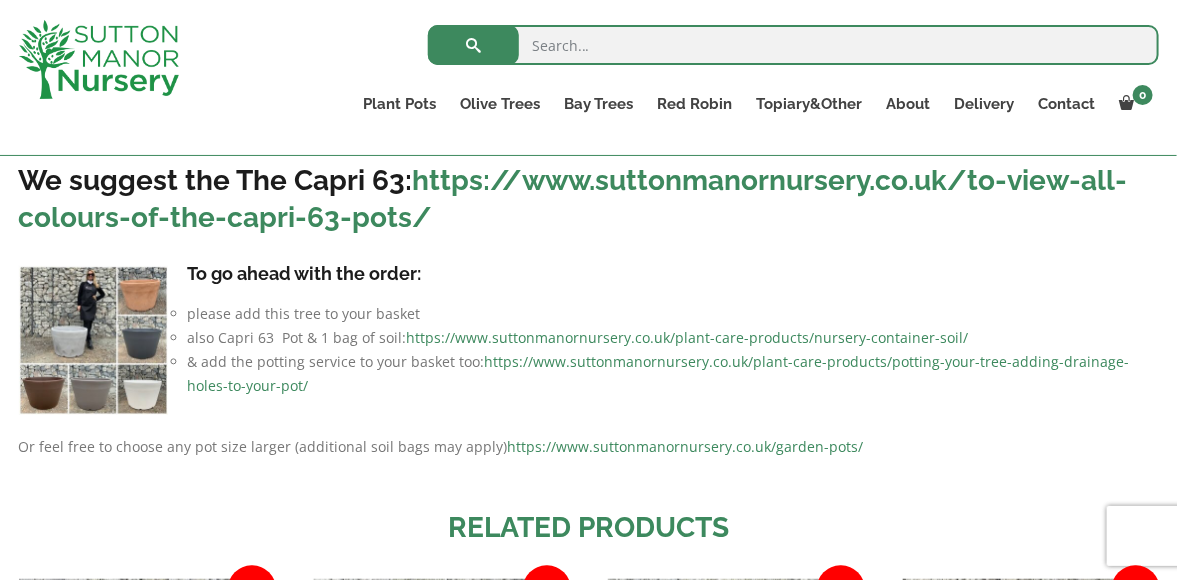 click on "https://www.suttonmanornursery.co.uk/plant-care-products/nursery-container-soil/" at bounding box center (688, 337) 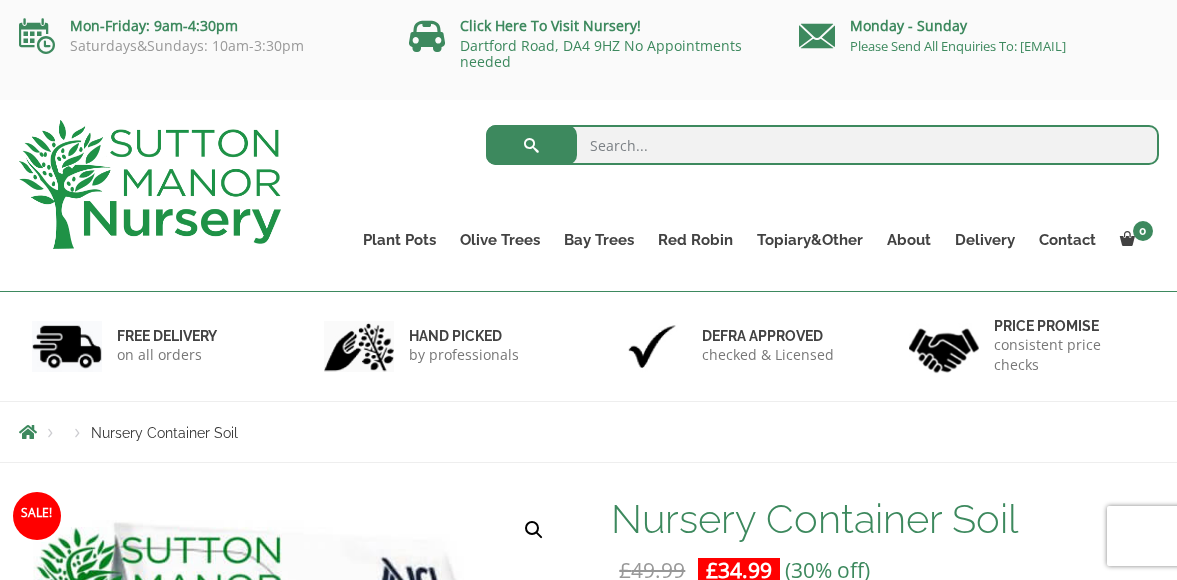scroll, scrollTop: 0, scrollLeft: 0, axis: both 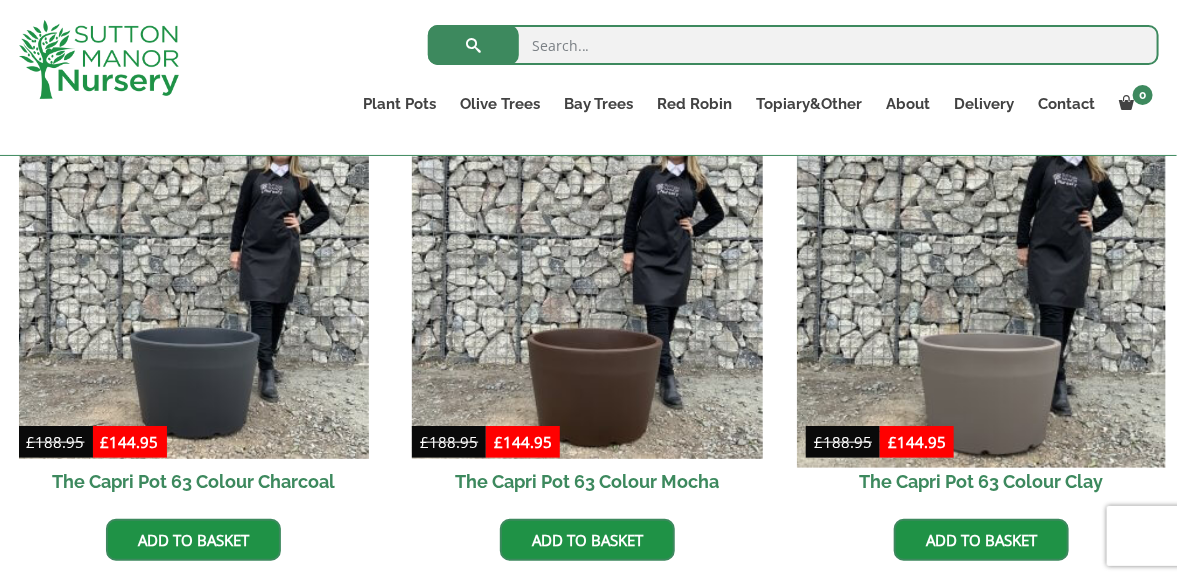 click at bounding box center (981, 283) 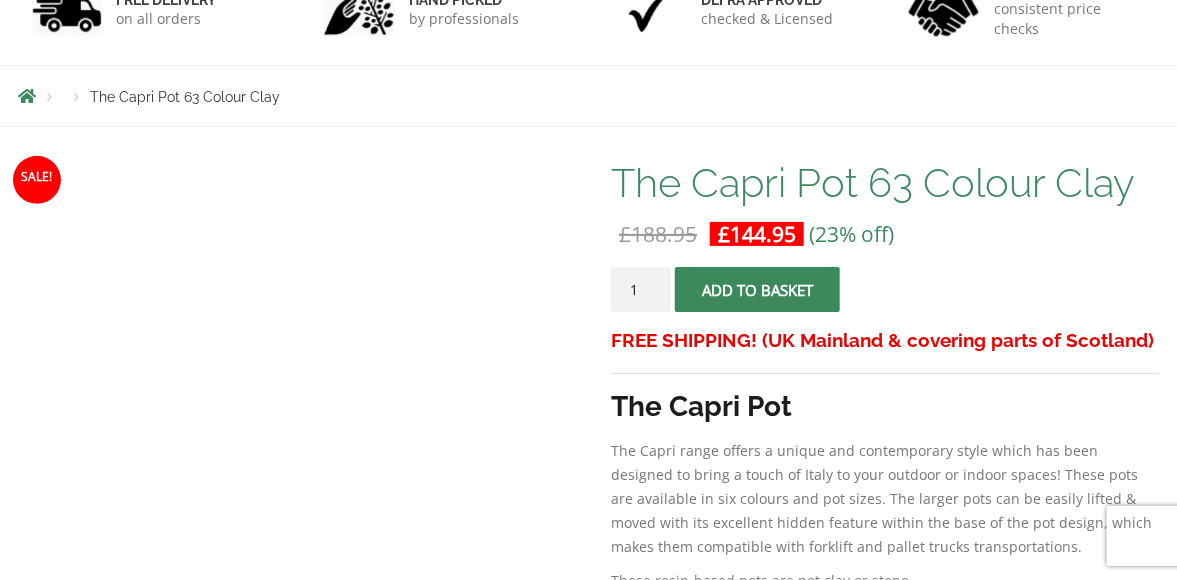 scroll, scrollTop: 336, scrollLeft: 0, axis: vertical 